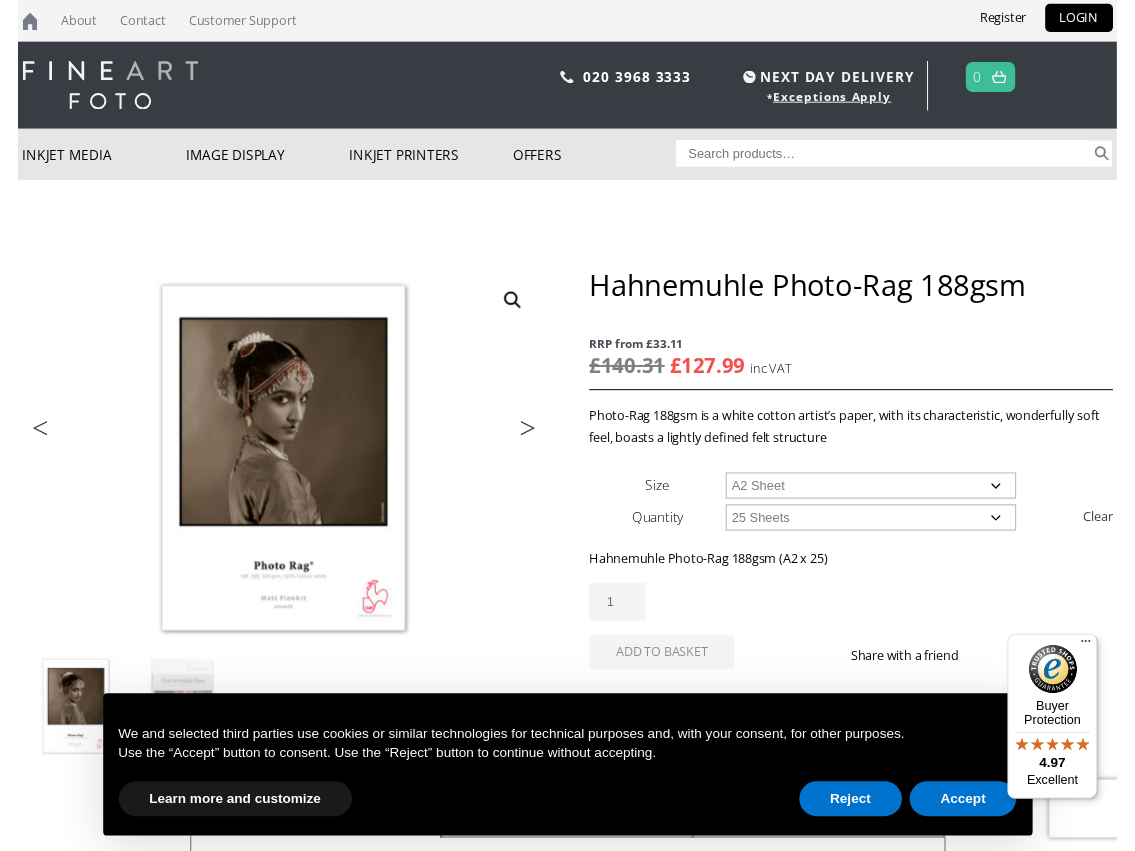 scroll, scrollTop: 0, scrollLeft: 0, axis: both 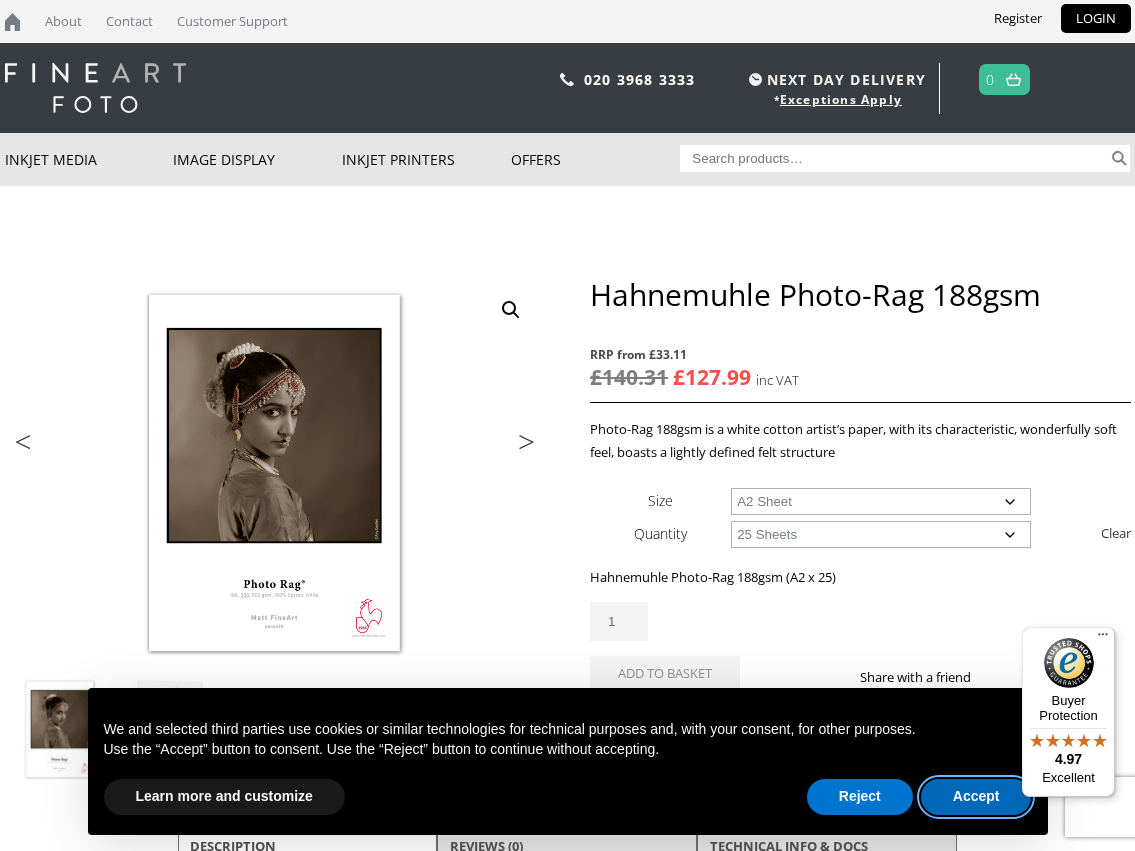 click on "Accept" at bounding box center (976, 797) 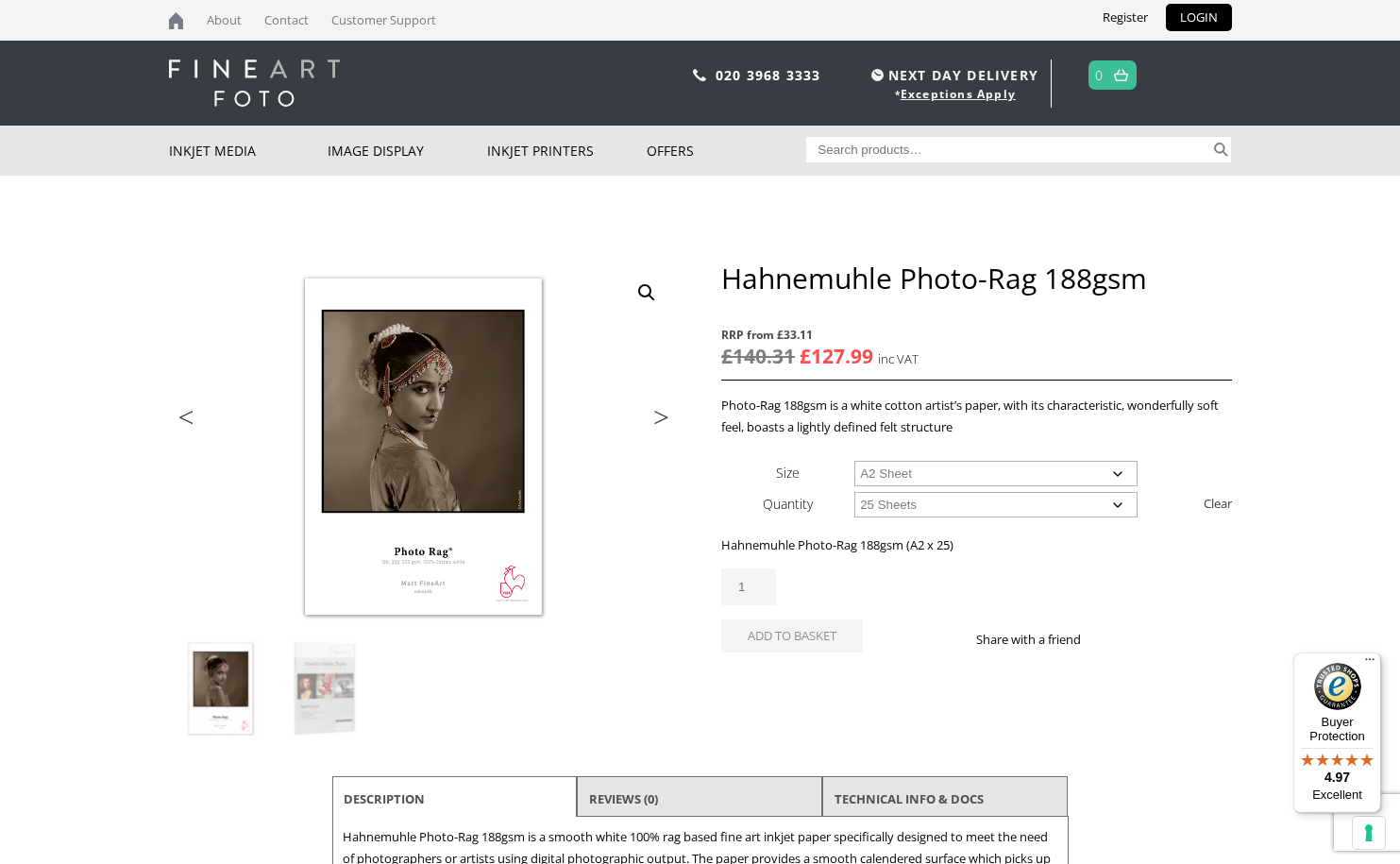 scroll, scrollTop: 0, scrollLeft: 0, axis: both 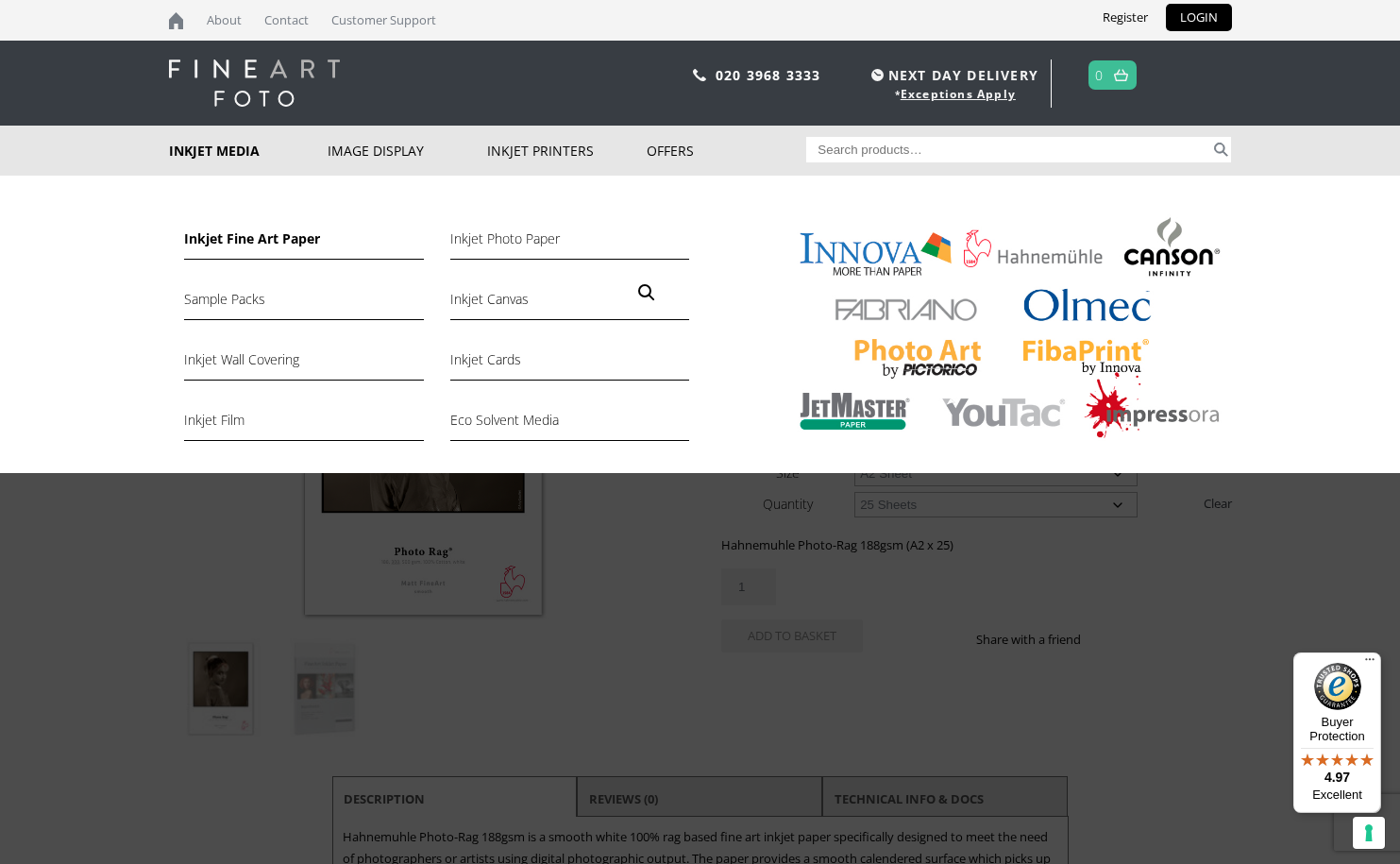 click on "Inkjet Fine Art Paper" at bounding box center (303, 244) 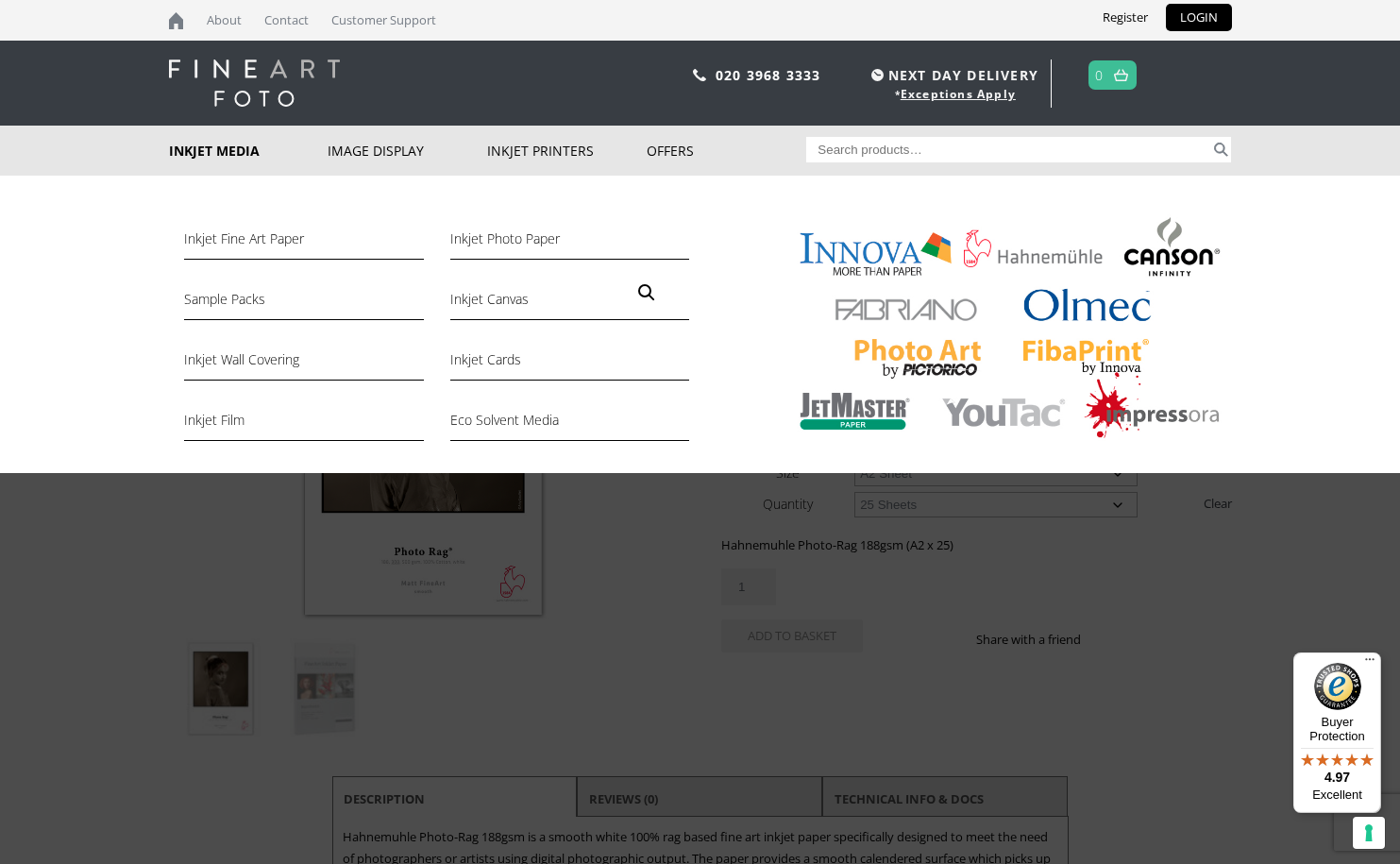 click at bounding box center (1004, 331) 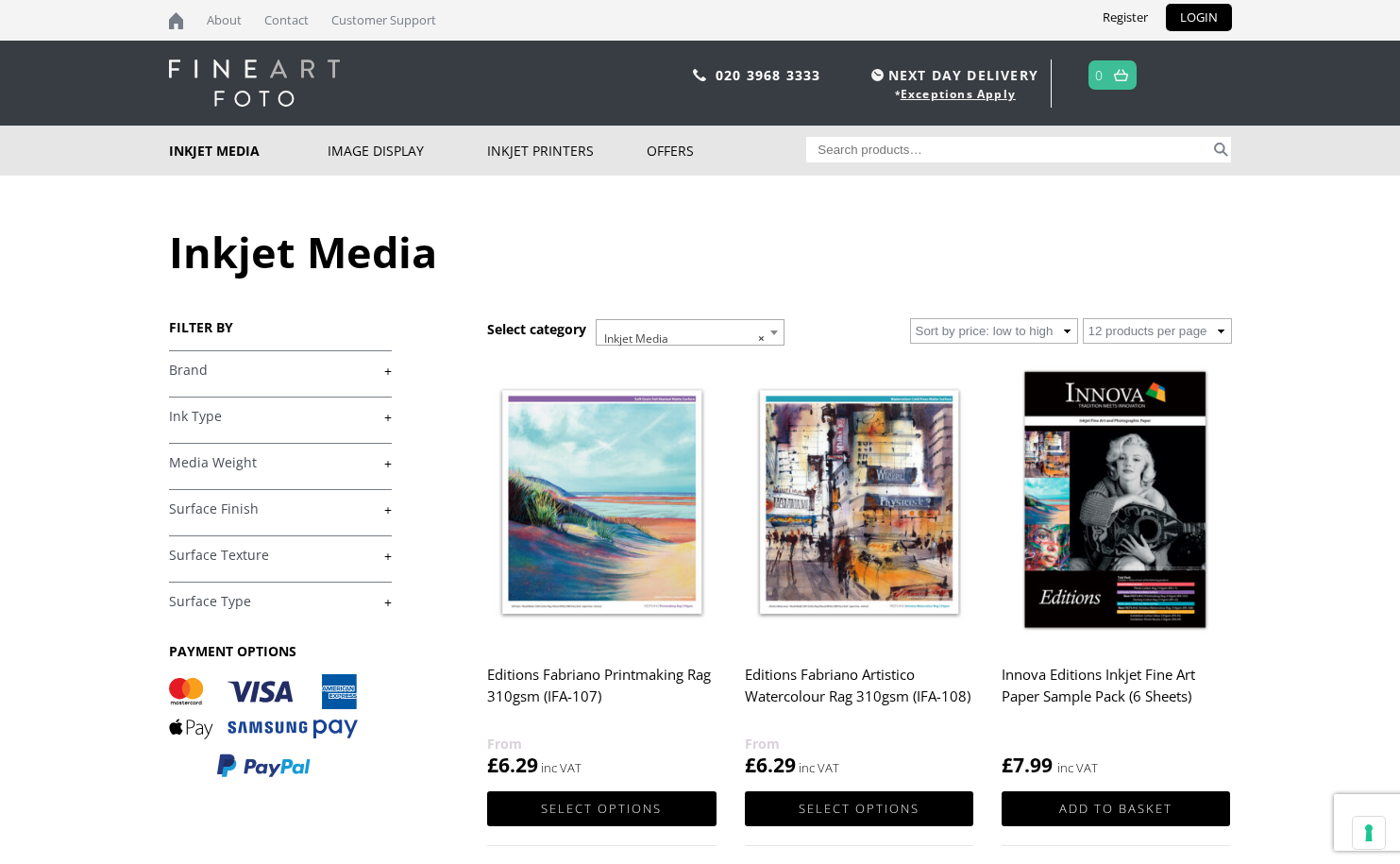 scroll, scrollTop: 0, scrollLeft: 0, axis: both 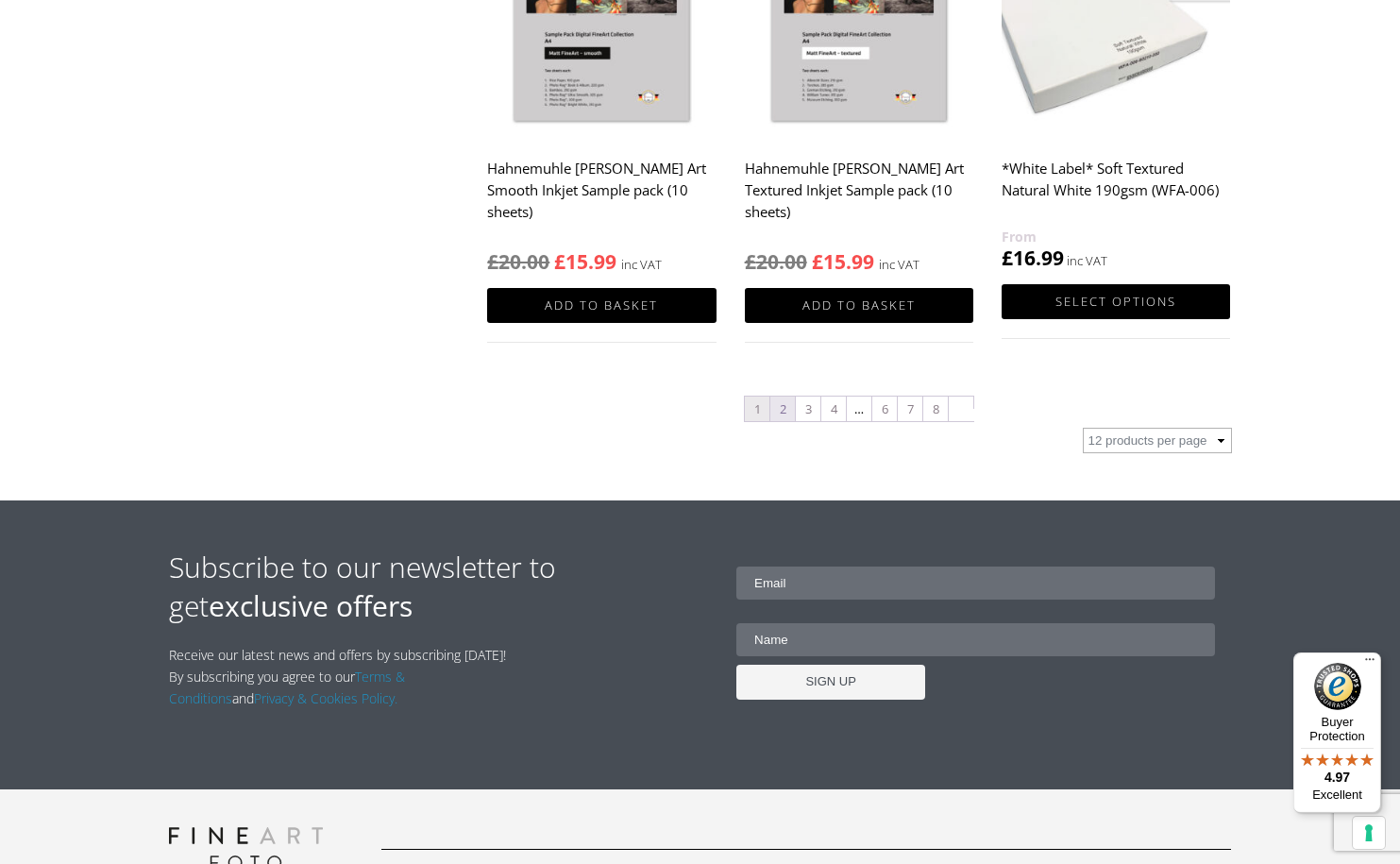 click on "2" at bounding box center [783, 409] 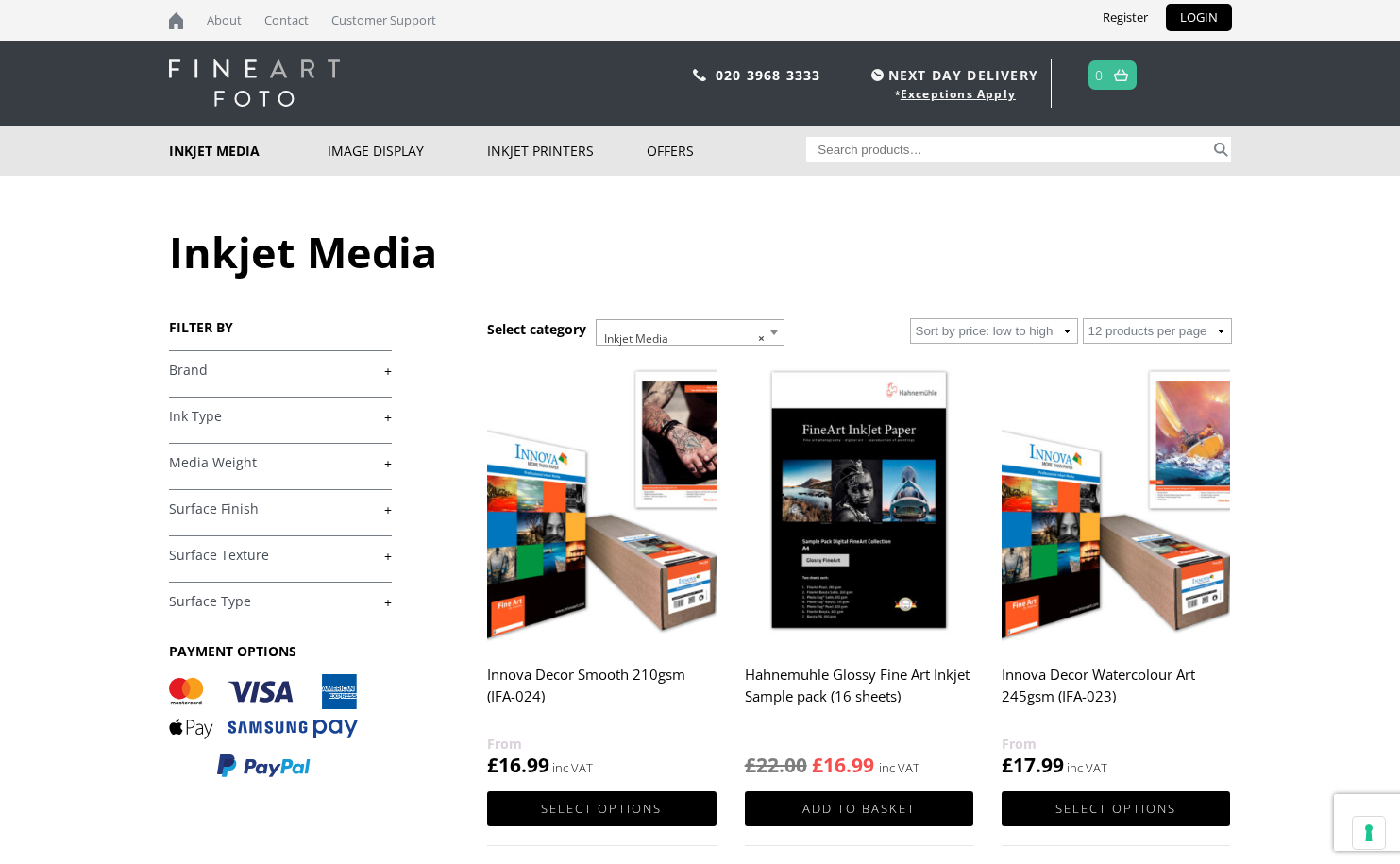 scroll, scrollTop: 0, scrollLeft: 0, axis: both 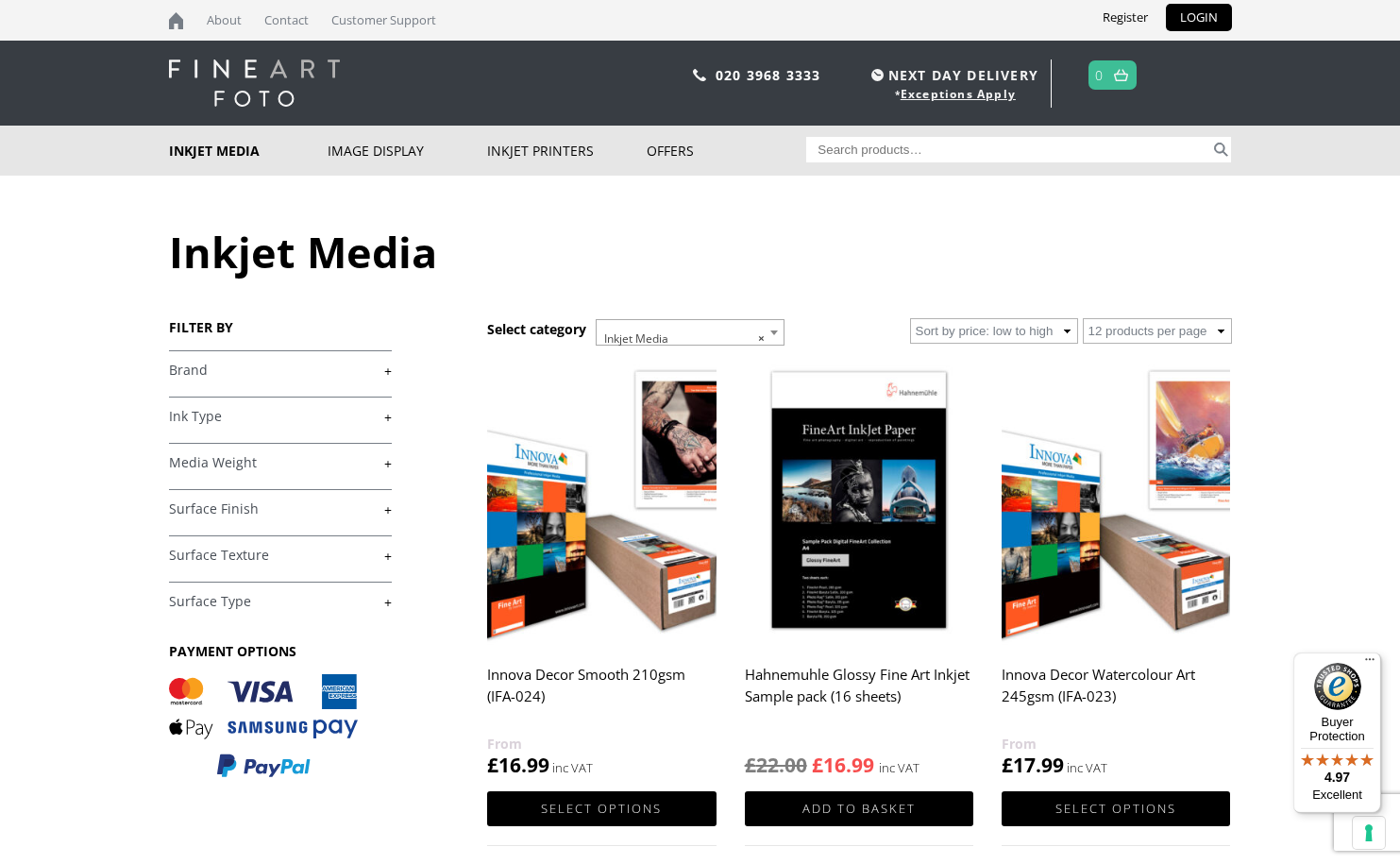click on "Hahnemuhle Glossy Fine Art Inkjet Sample pack (16 sheets)" at bounding box center [859, 695] 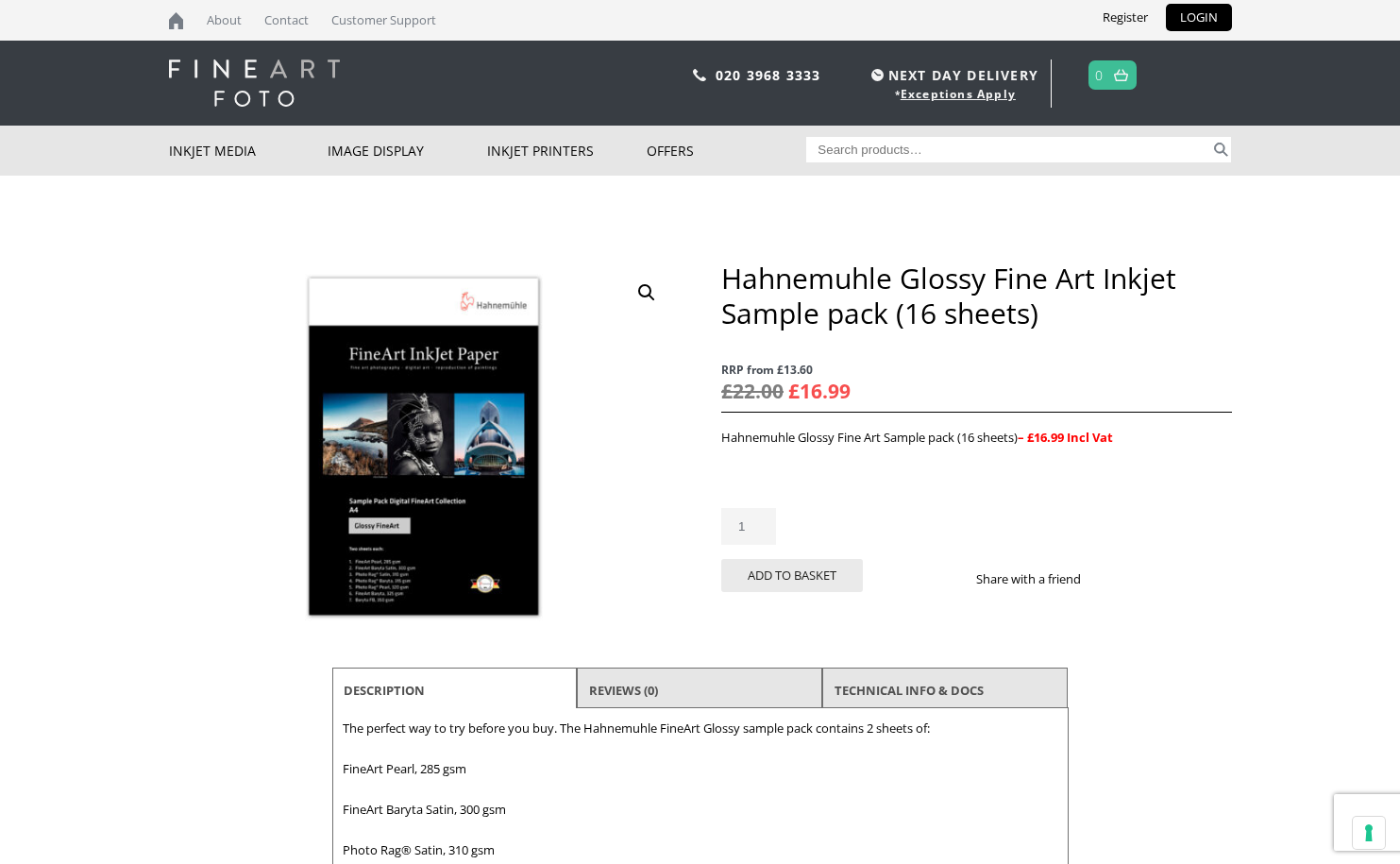 scroll, scrollTop: 52, scrollLeft: 0, axis: vertical 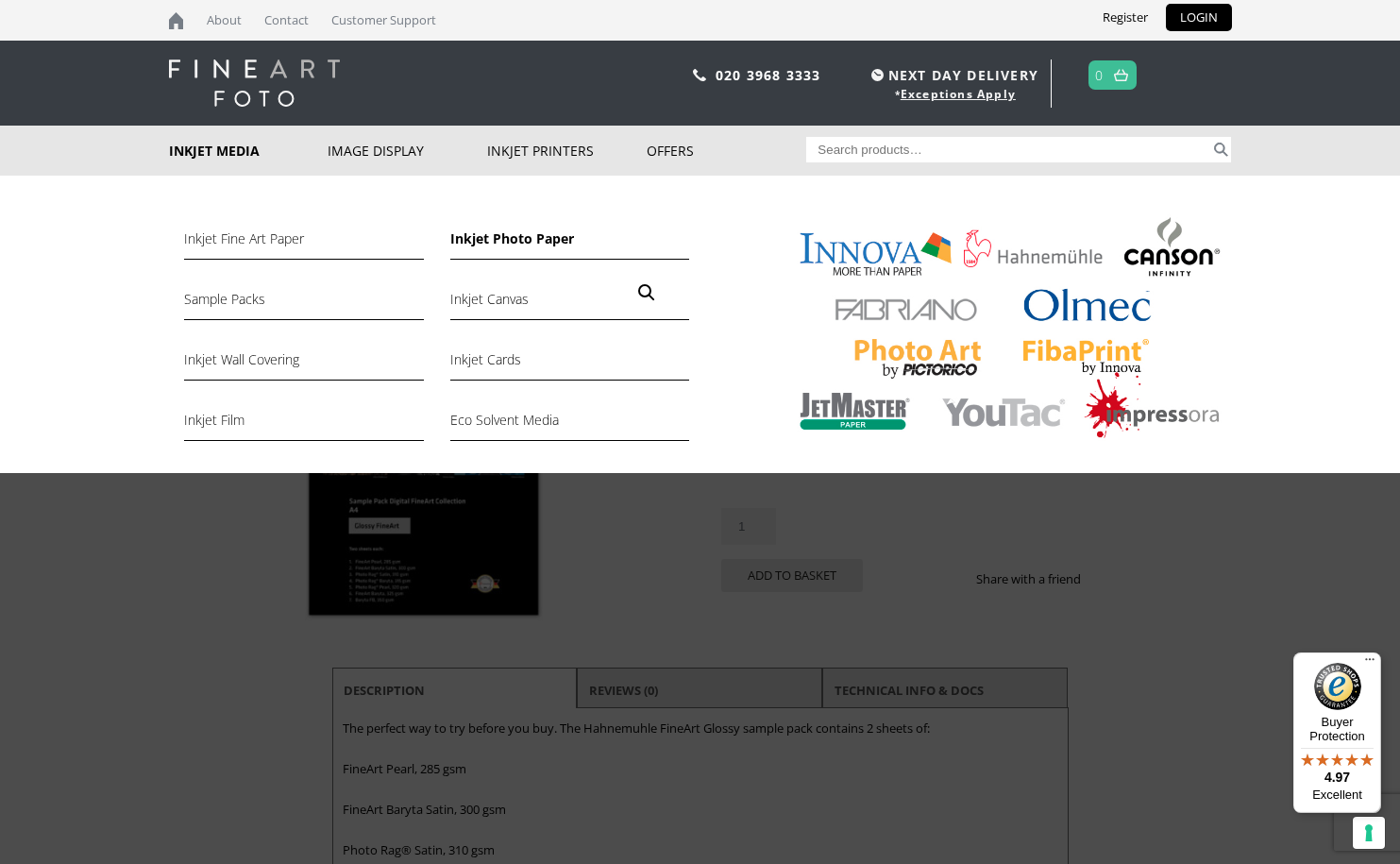click on "Inkjet Photo Paper" at bounding box center (569, 244) 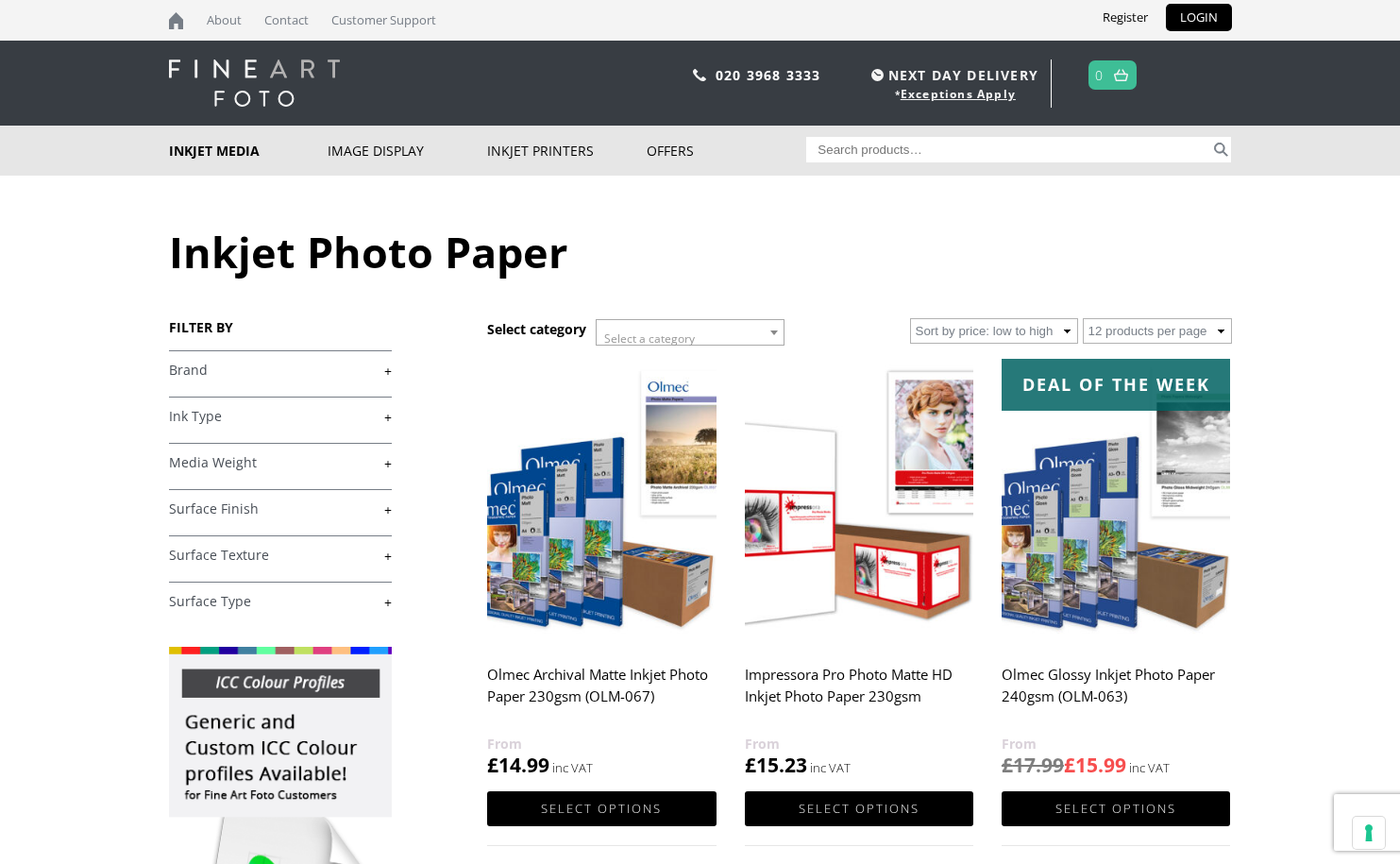 scroll, scrollTop: 0, scrollLeft: 0, axis: both 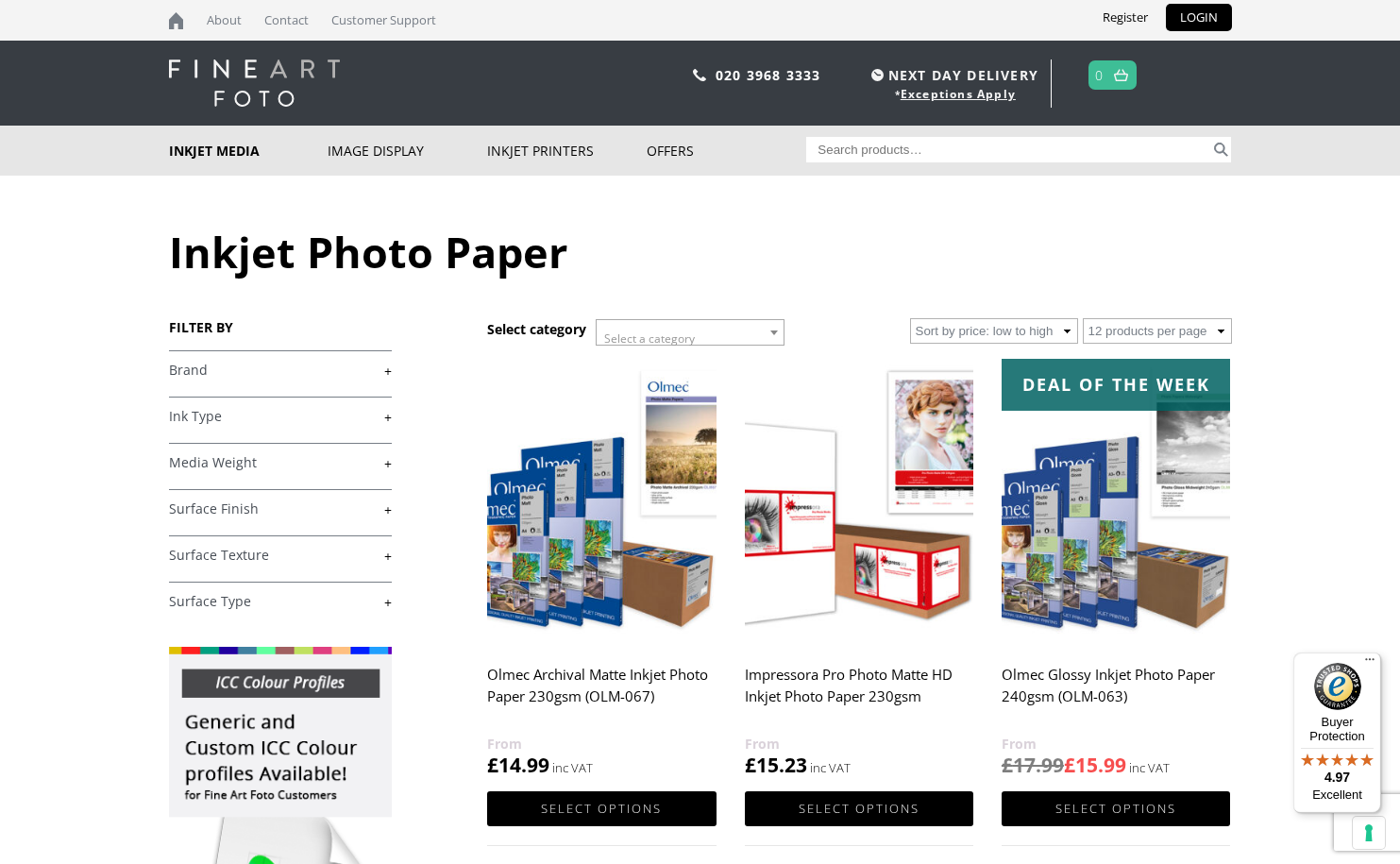 click on "+" at bounding box center (280, 416) 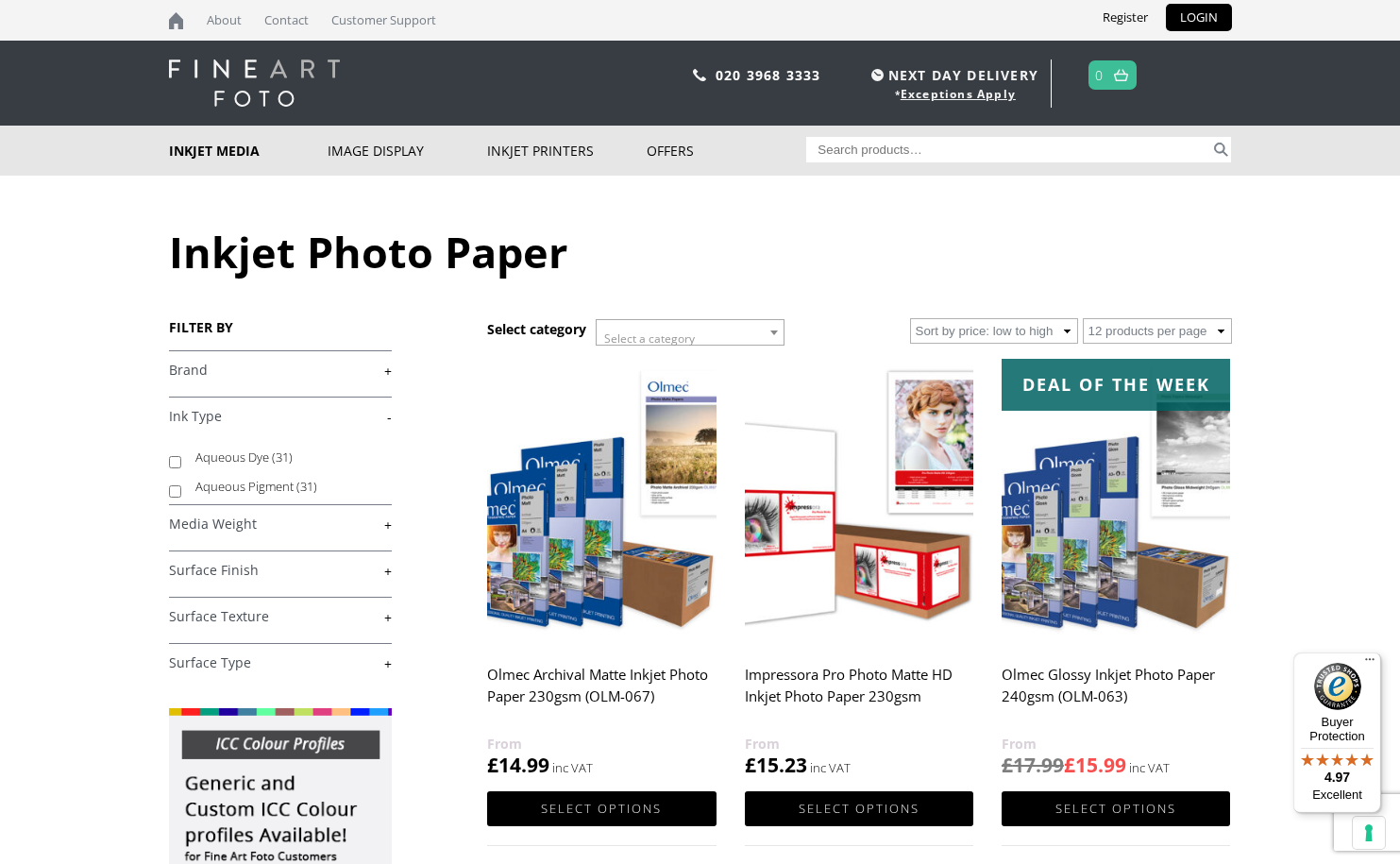 click on "+" at bounding box center (280, 570) 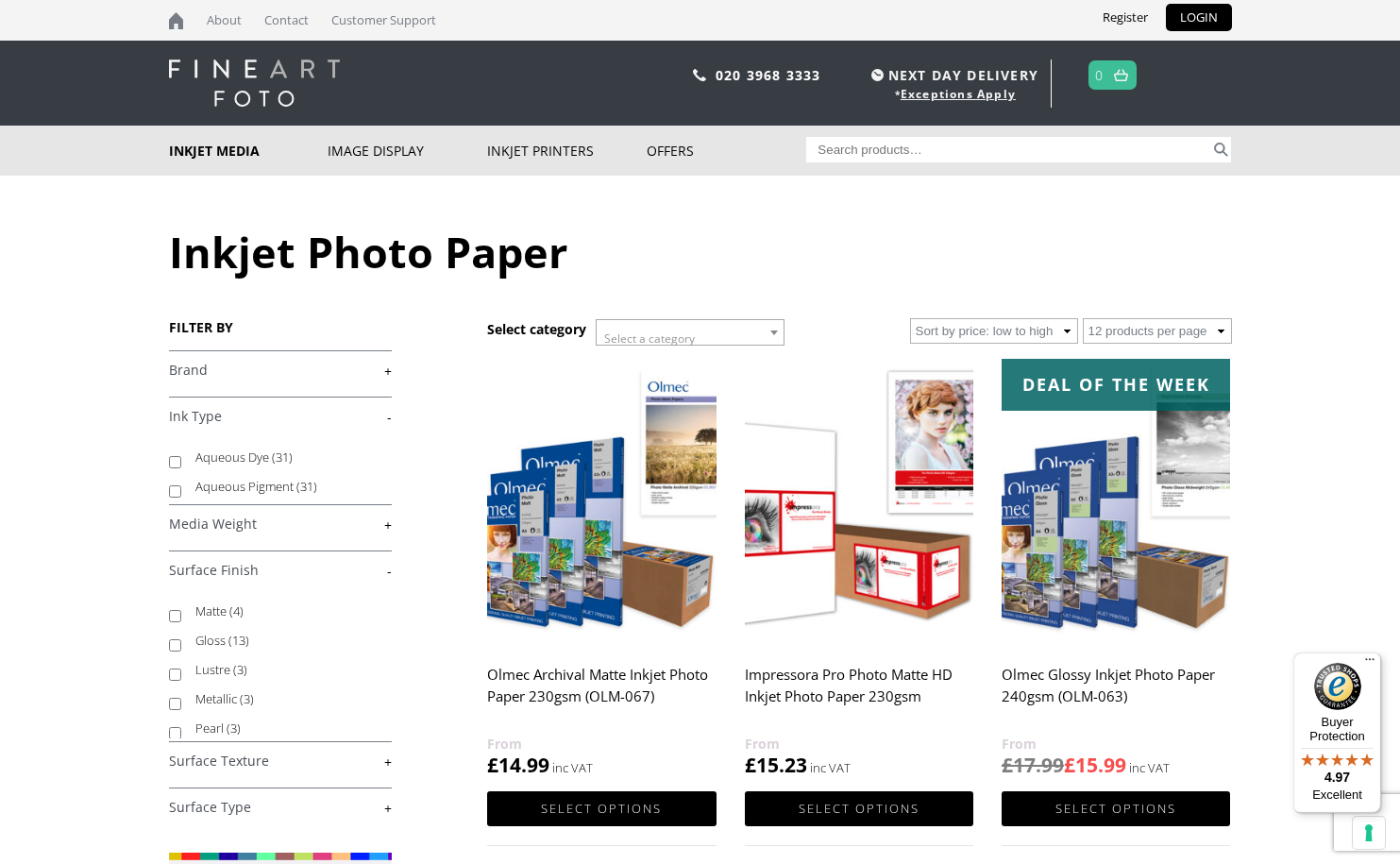 click on "Gloss (13)" at bounding box center [280, 640] 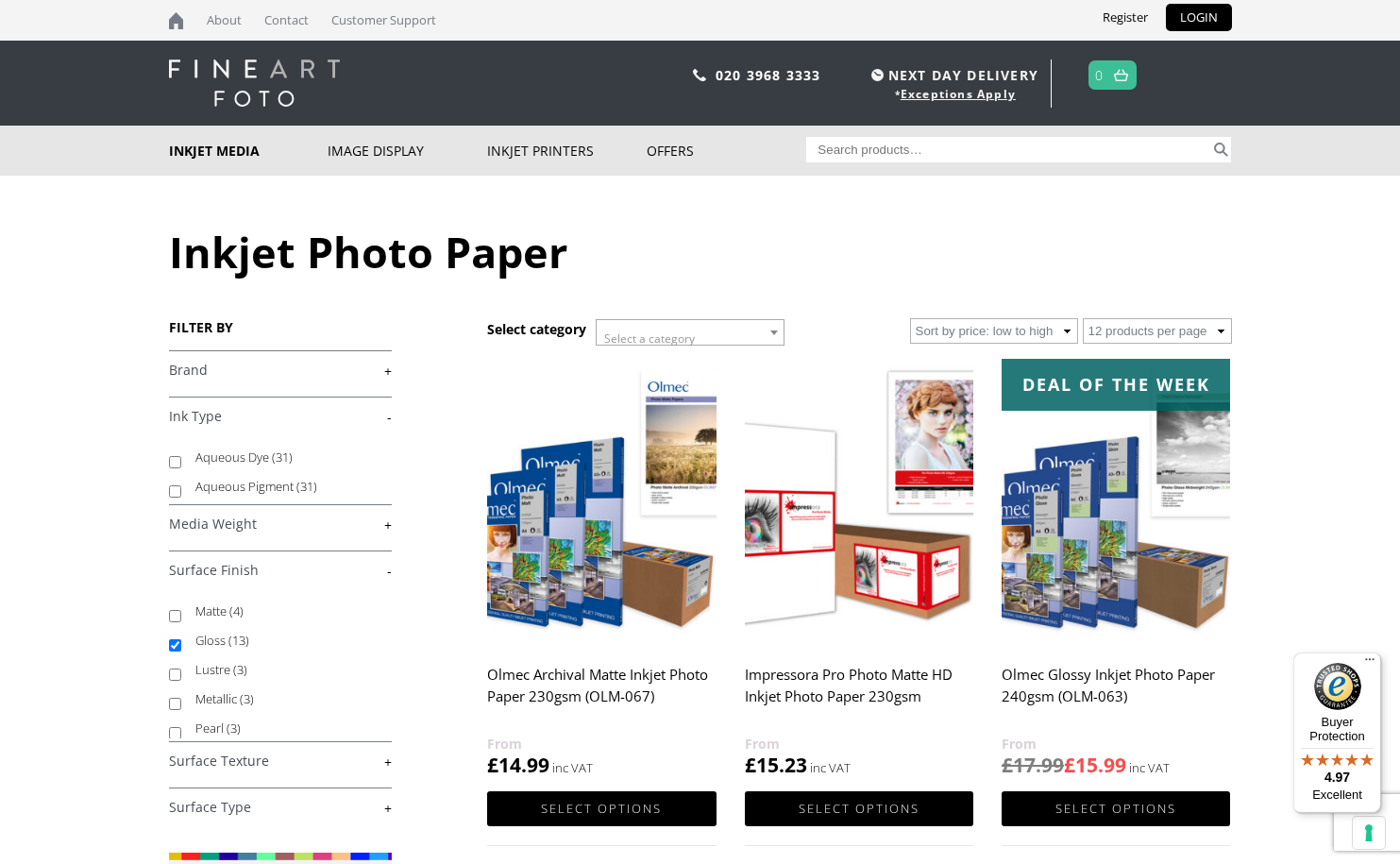 click on "Pearl (3)" at bounding box center [175, 733] 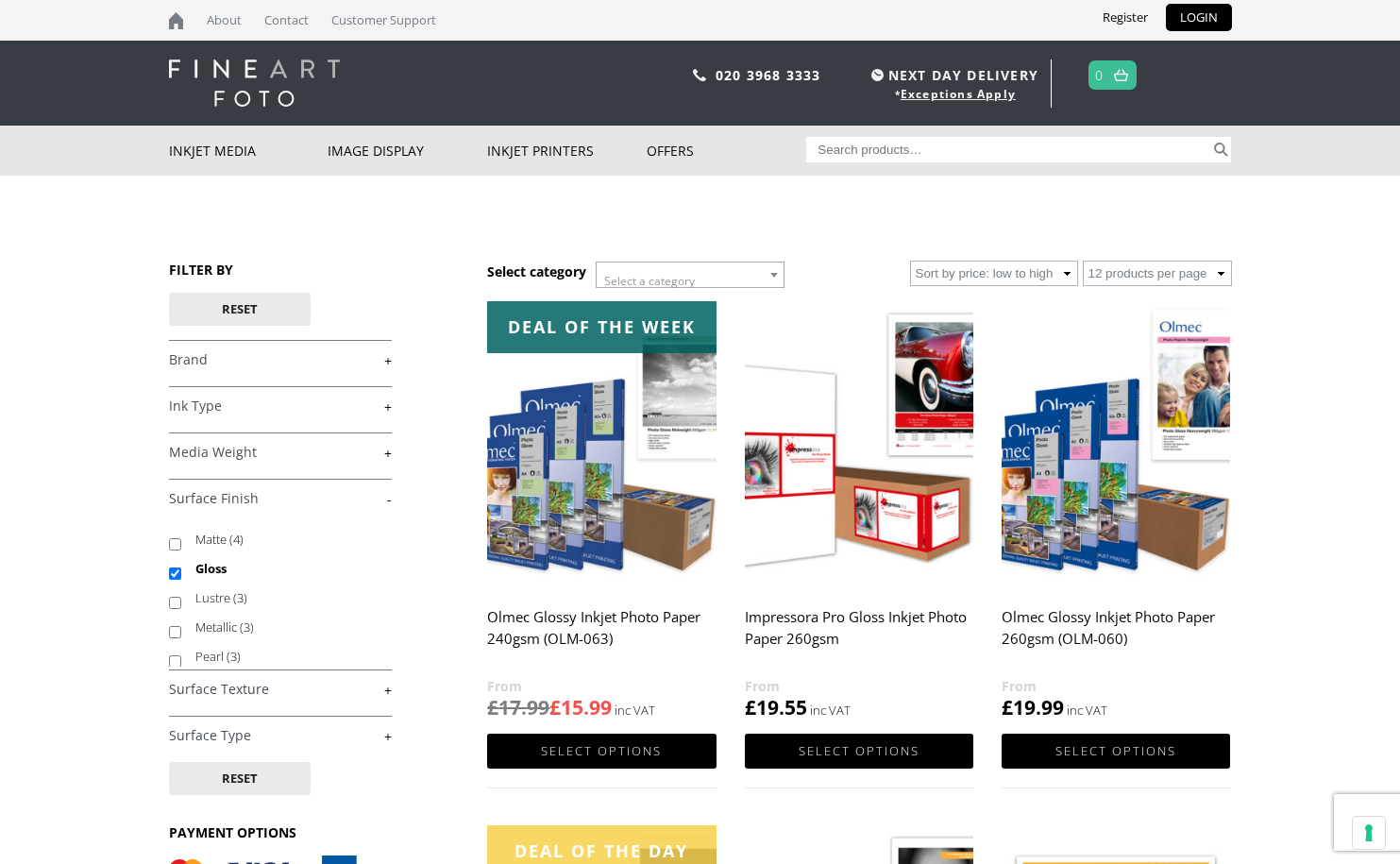 scroll, scrollTop: 0, scrollLeft: 0, axis: both 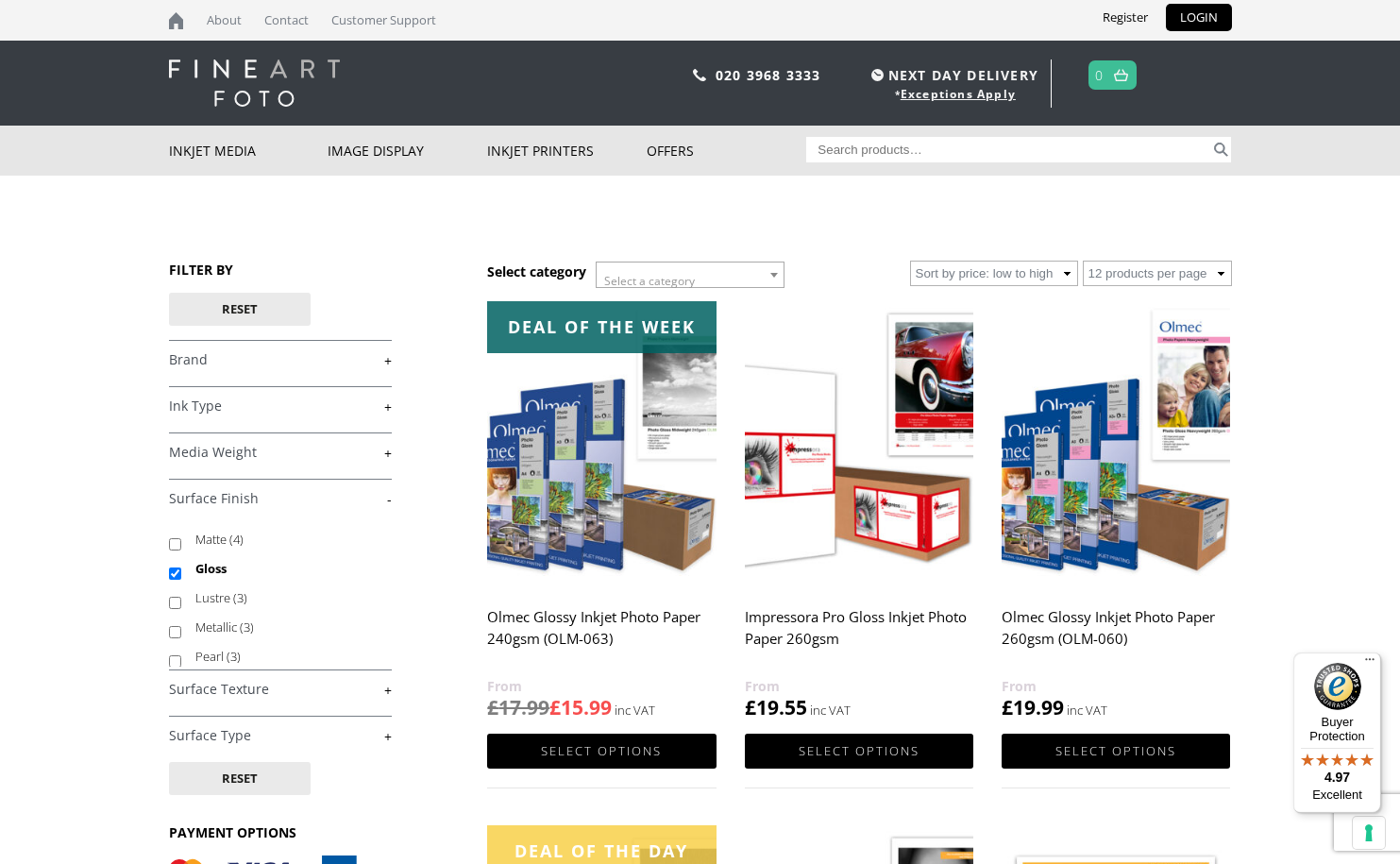click on "Pearl (3)" at bounding box center (175, 661) 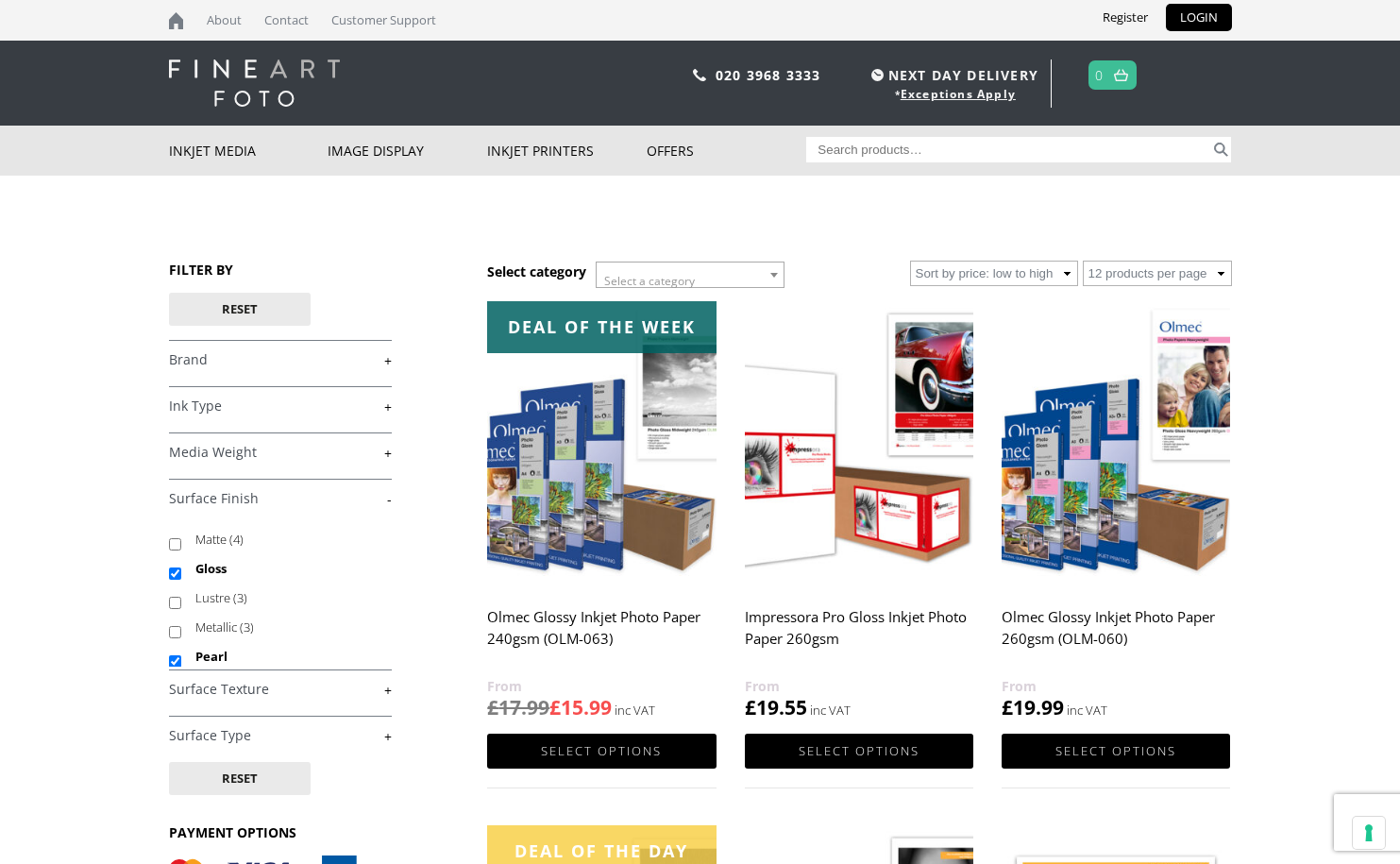 click on "Gloss" at bounding box center (175, 573) 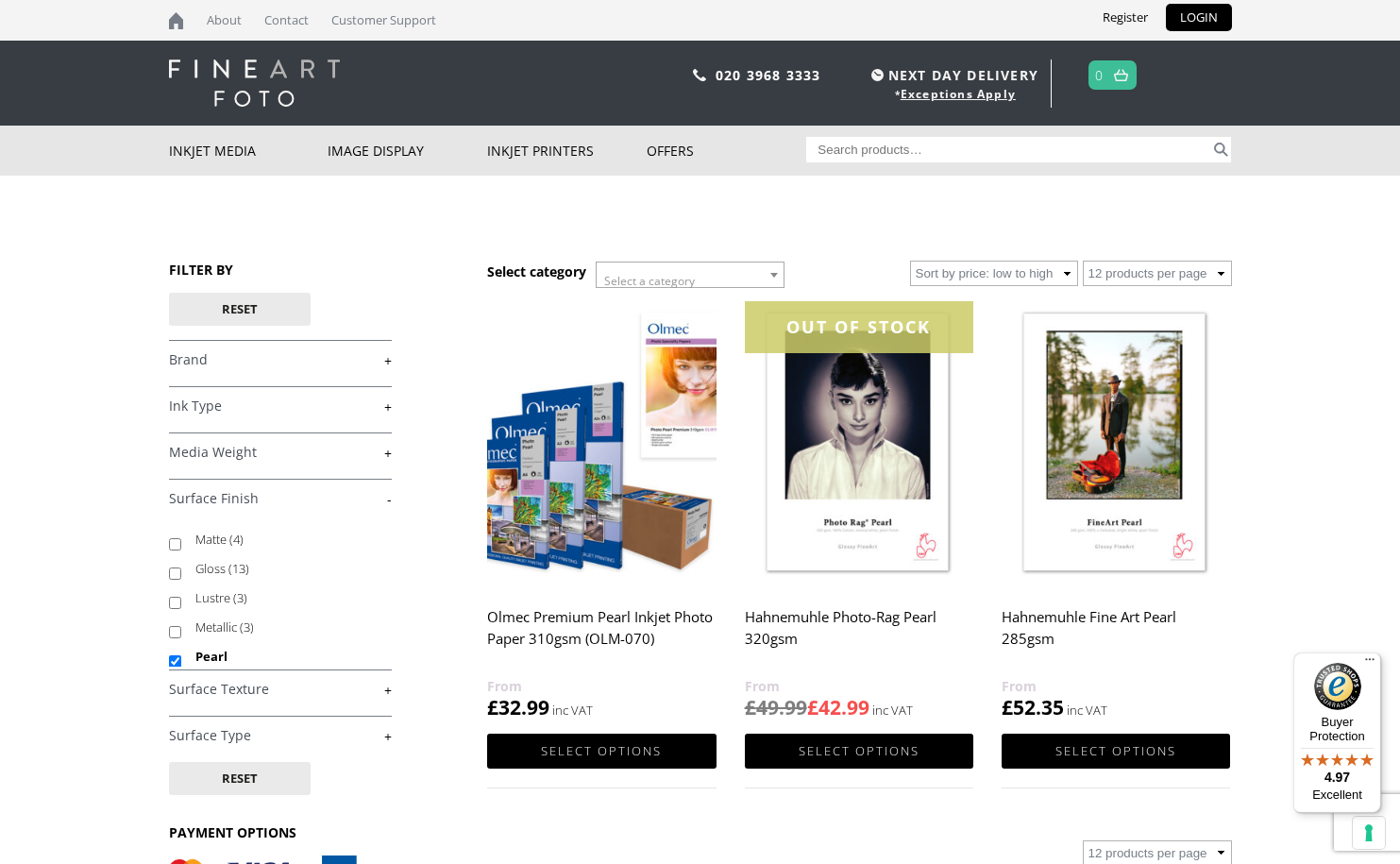 scroll, scrollTop: 0, scrollLeft: 0, axis: both 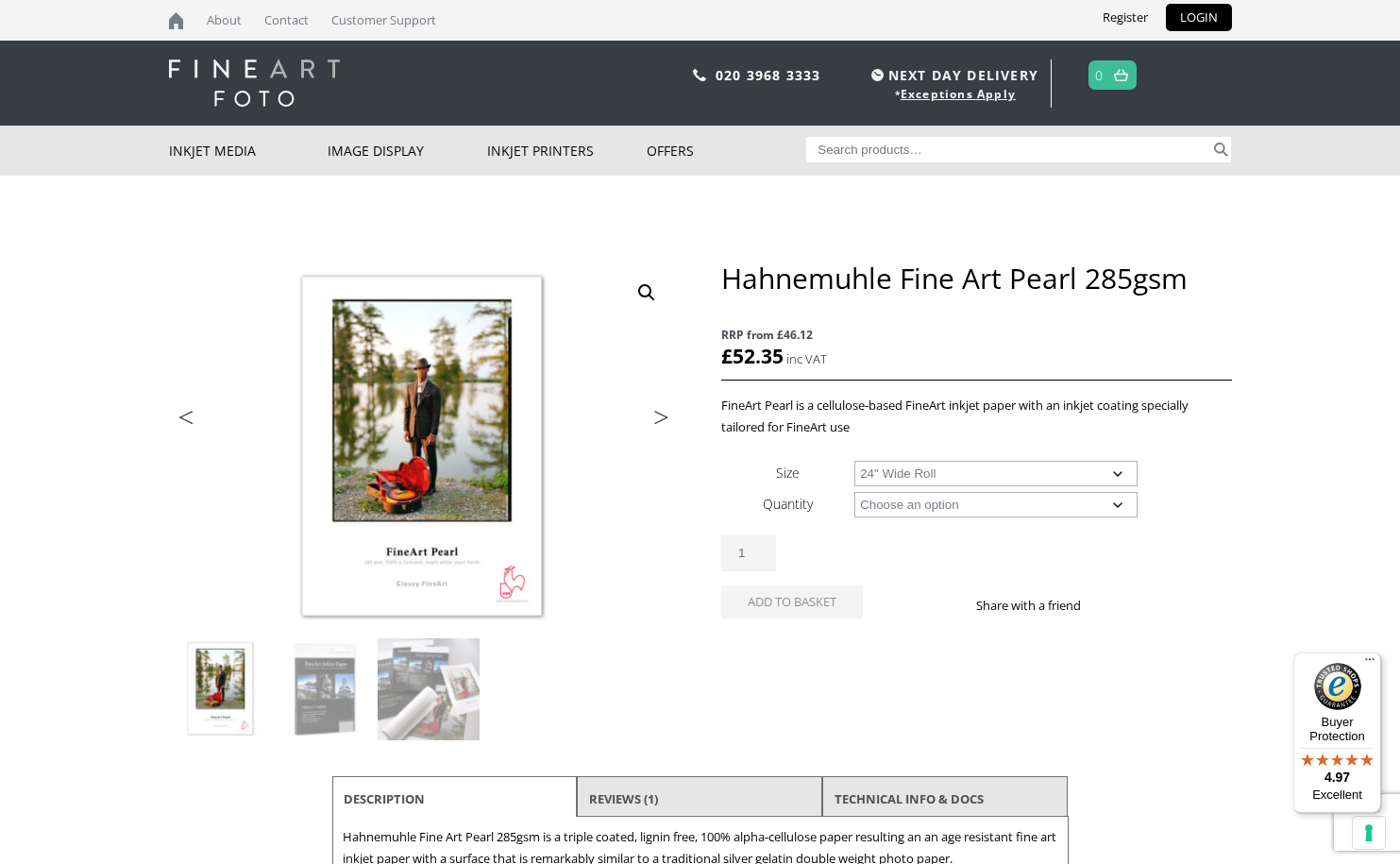 select on "24-wide-roll" 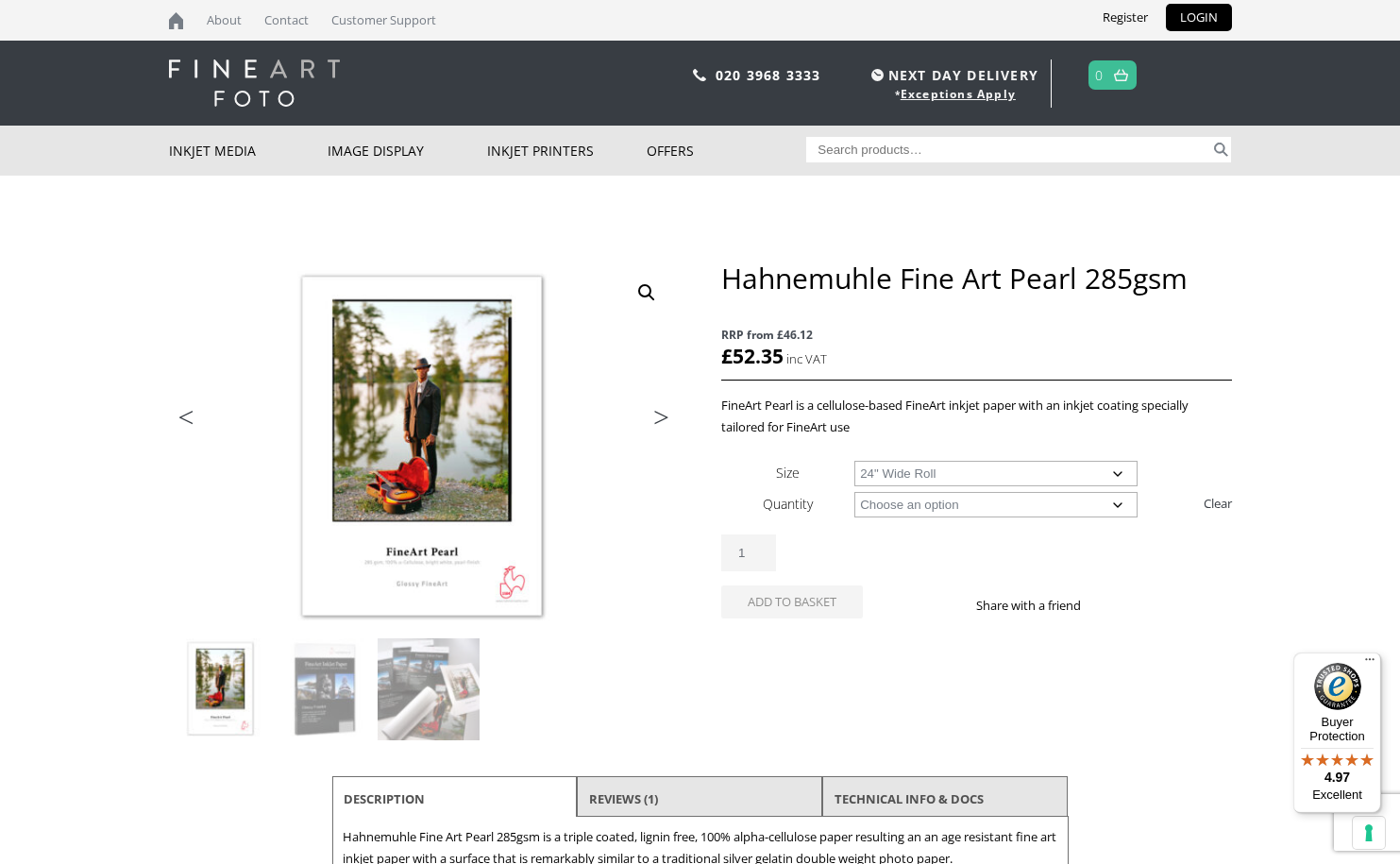 scroll, scrollTop: 0, scrollLeft: 0, axis: both 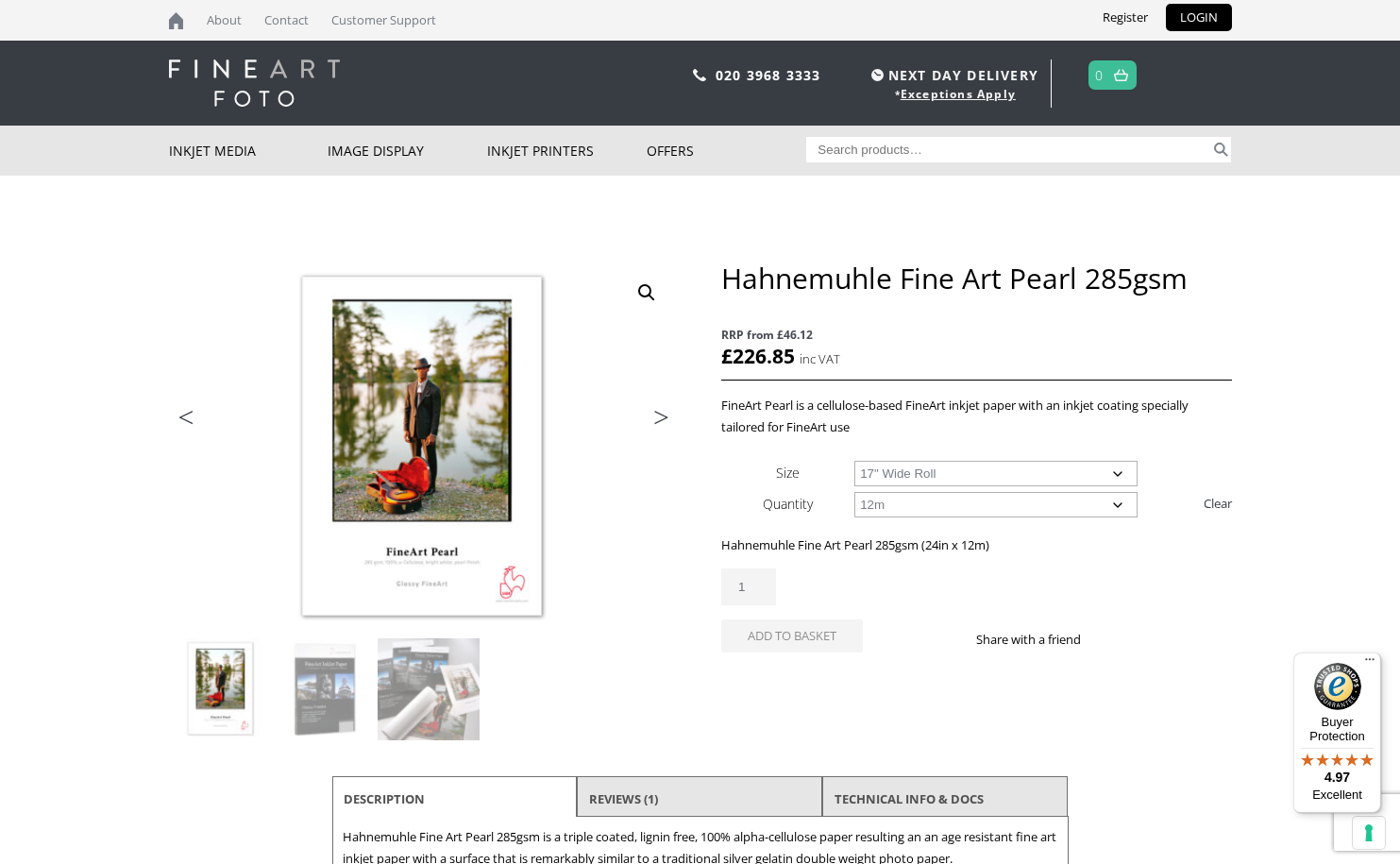 select on "17-wide-roll" 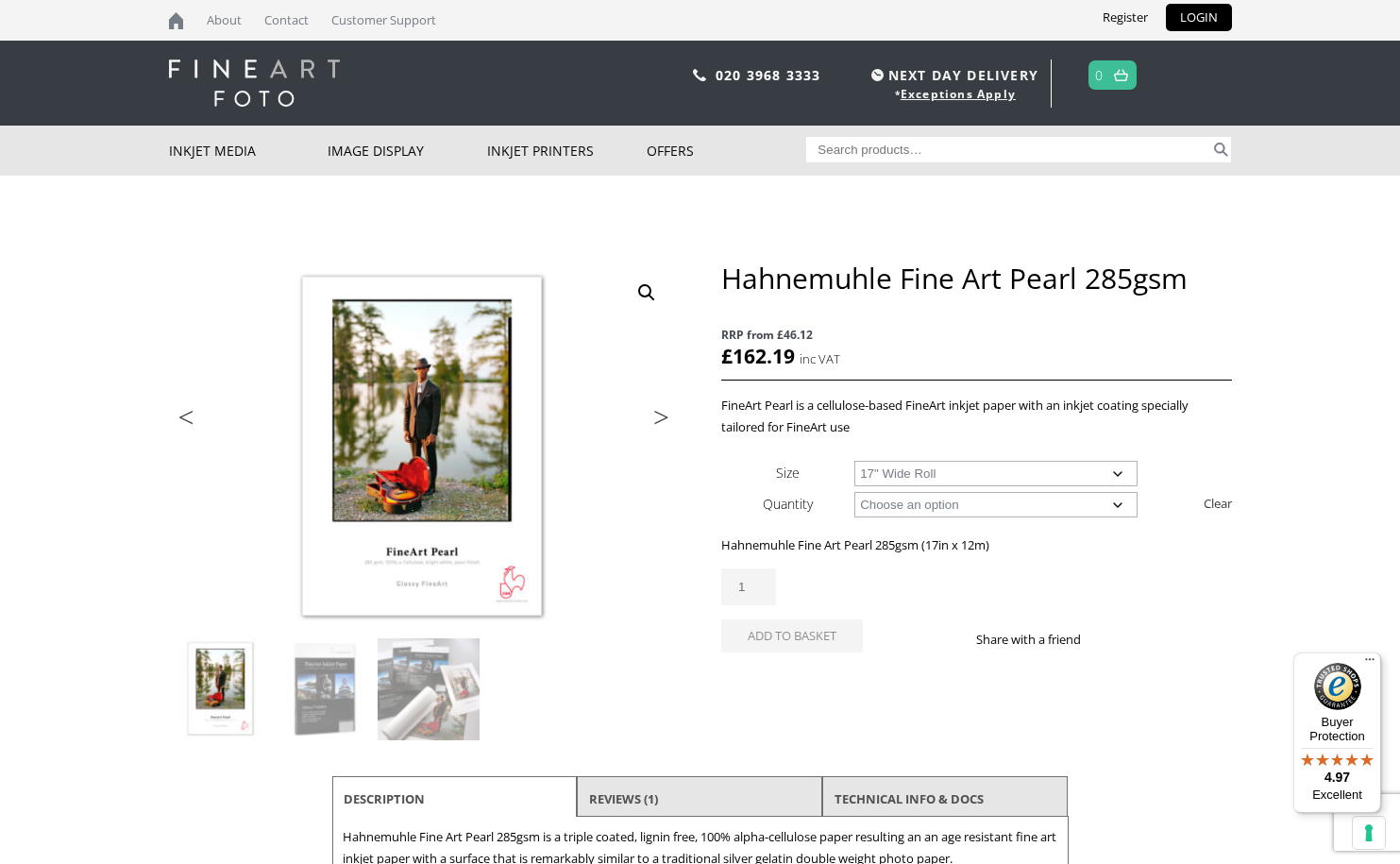 select 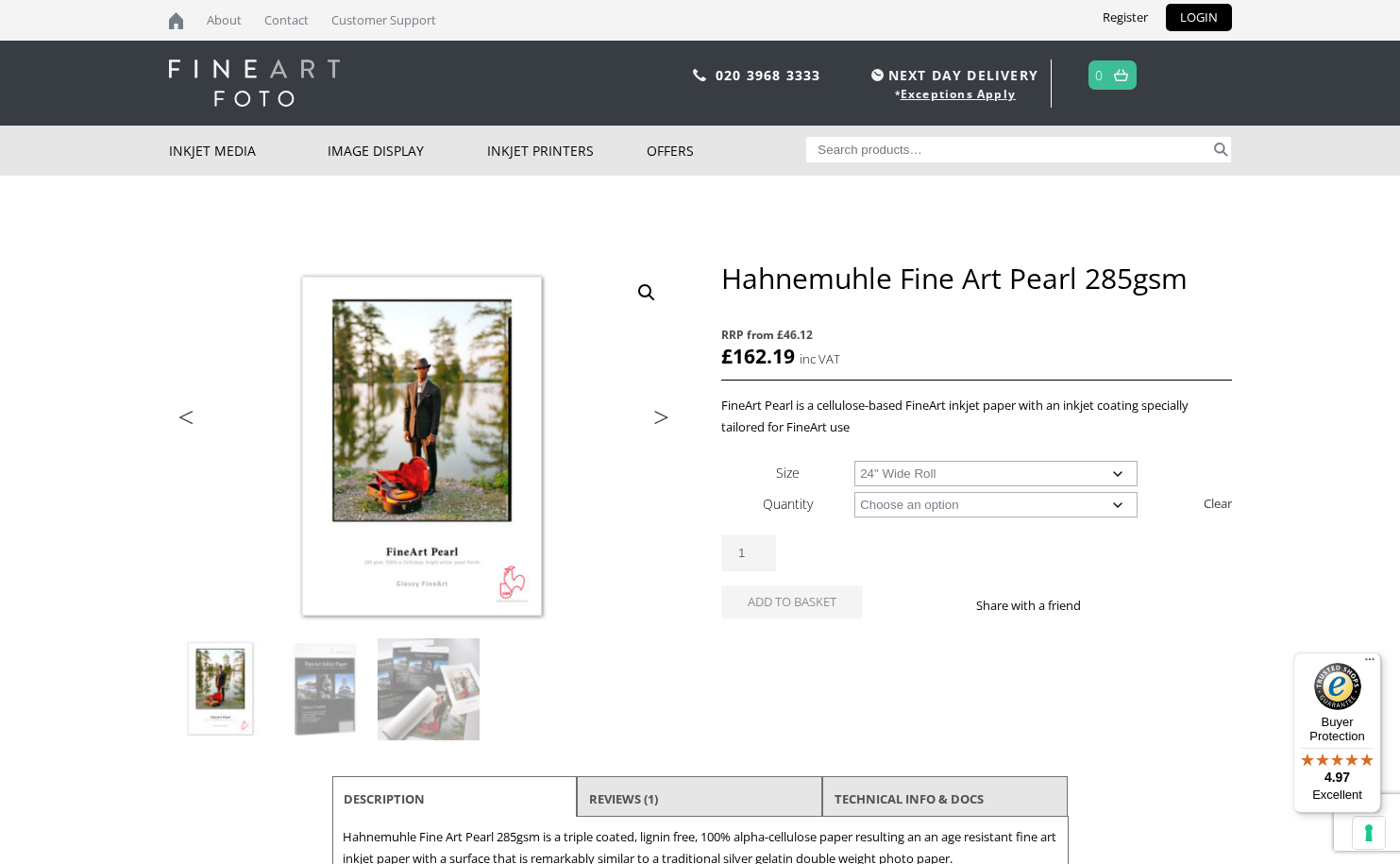 select on "24-wide-roll" 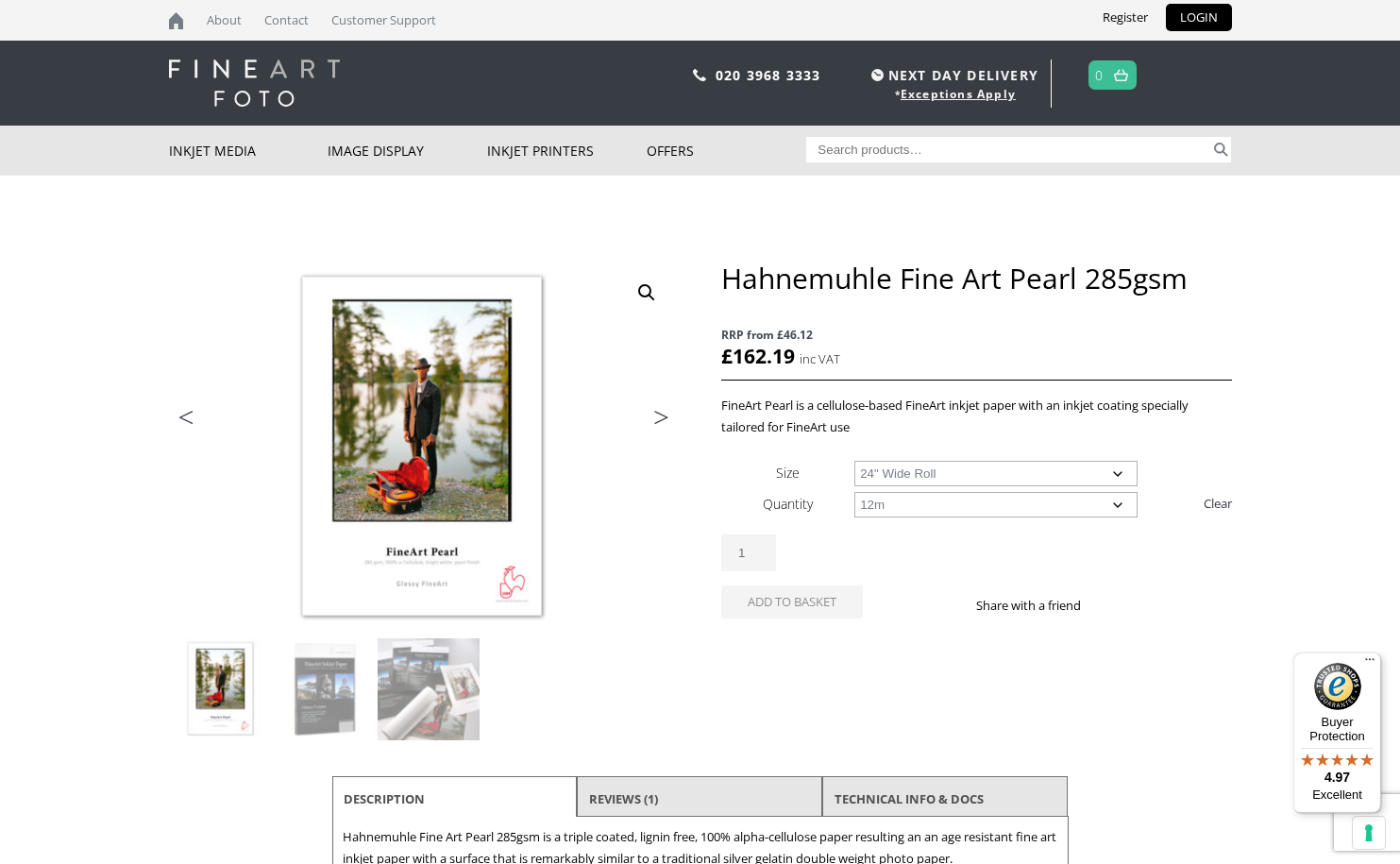 select on "24-wide-roll" 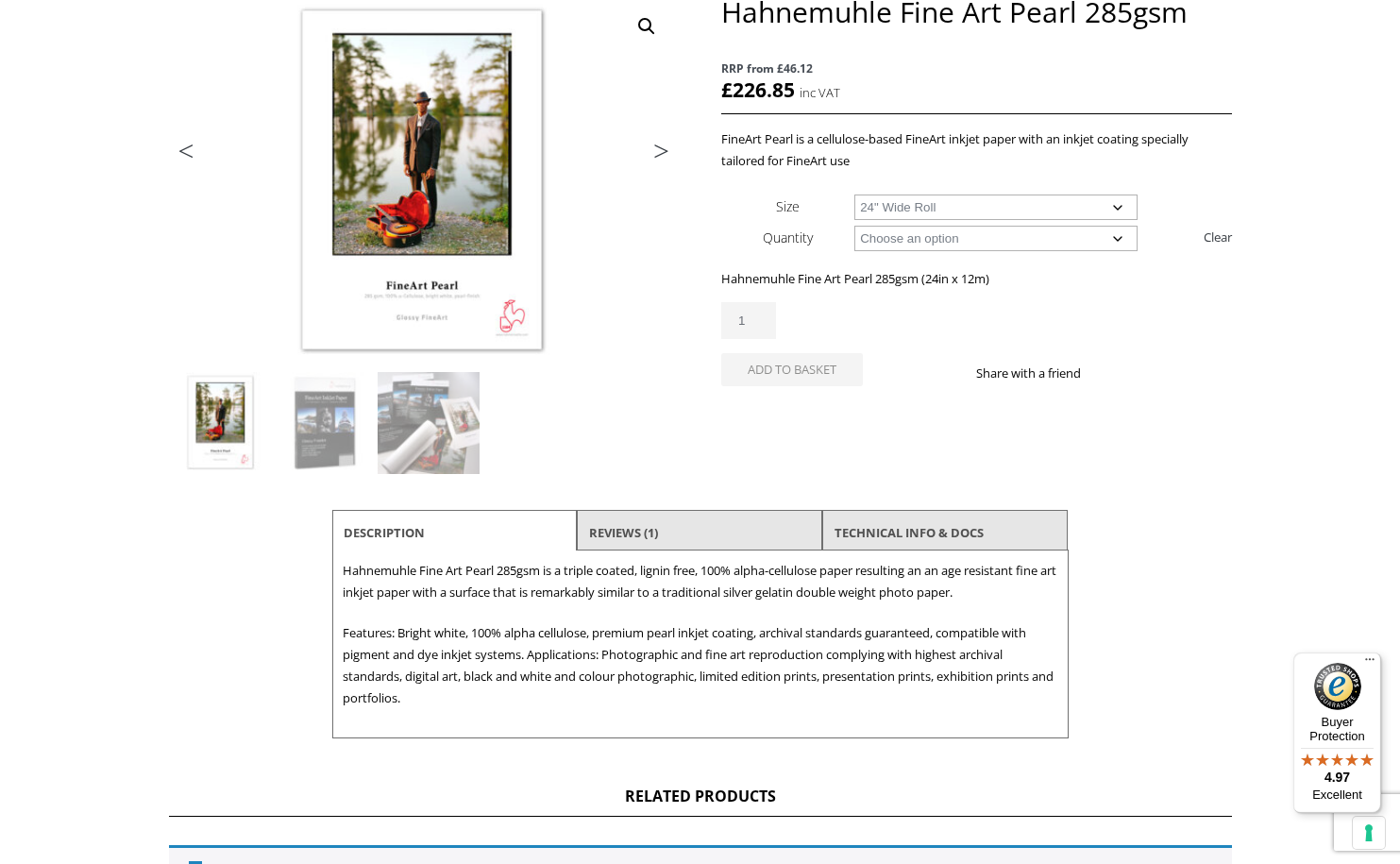 scroll, scrollTop: 277, scrollLeft: 0, axis: vertical 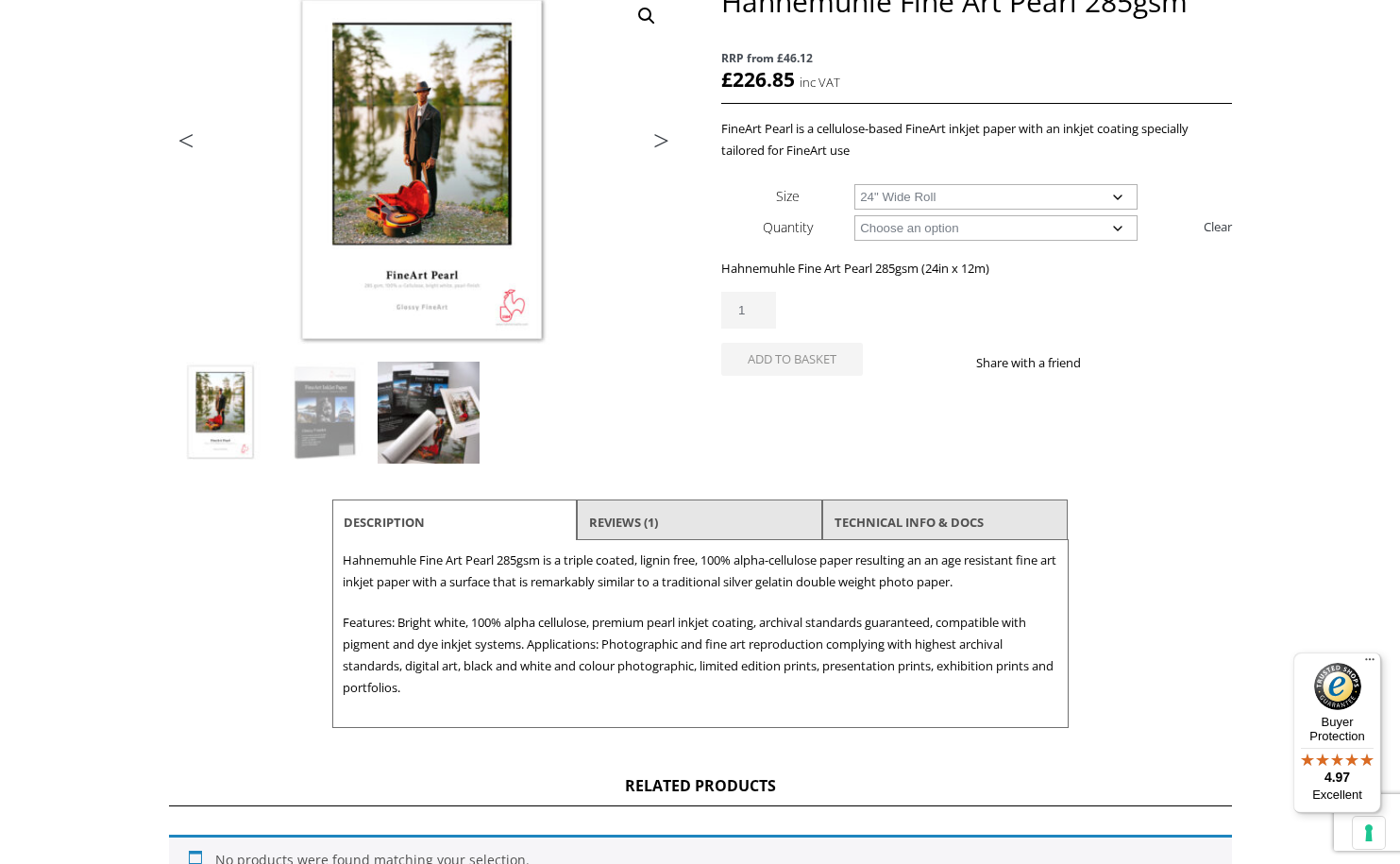 click at bounding box center [429, 413] 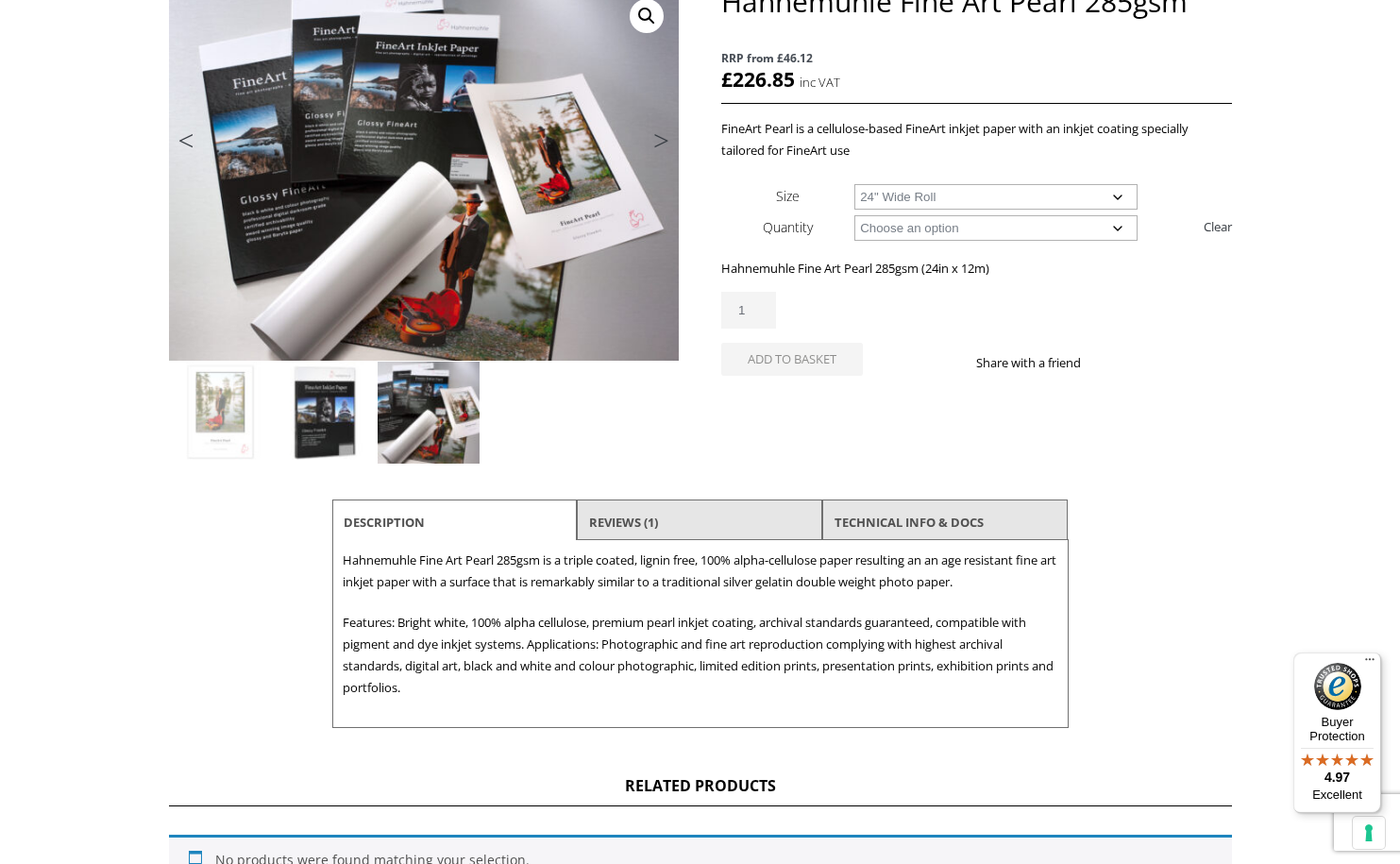 click at bounding box center [325, 413] 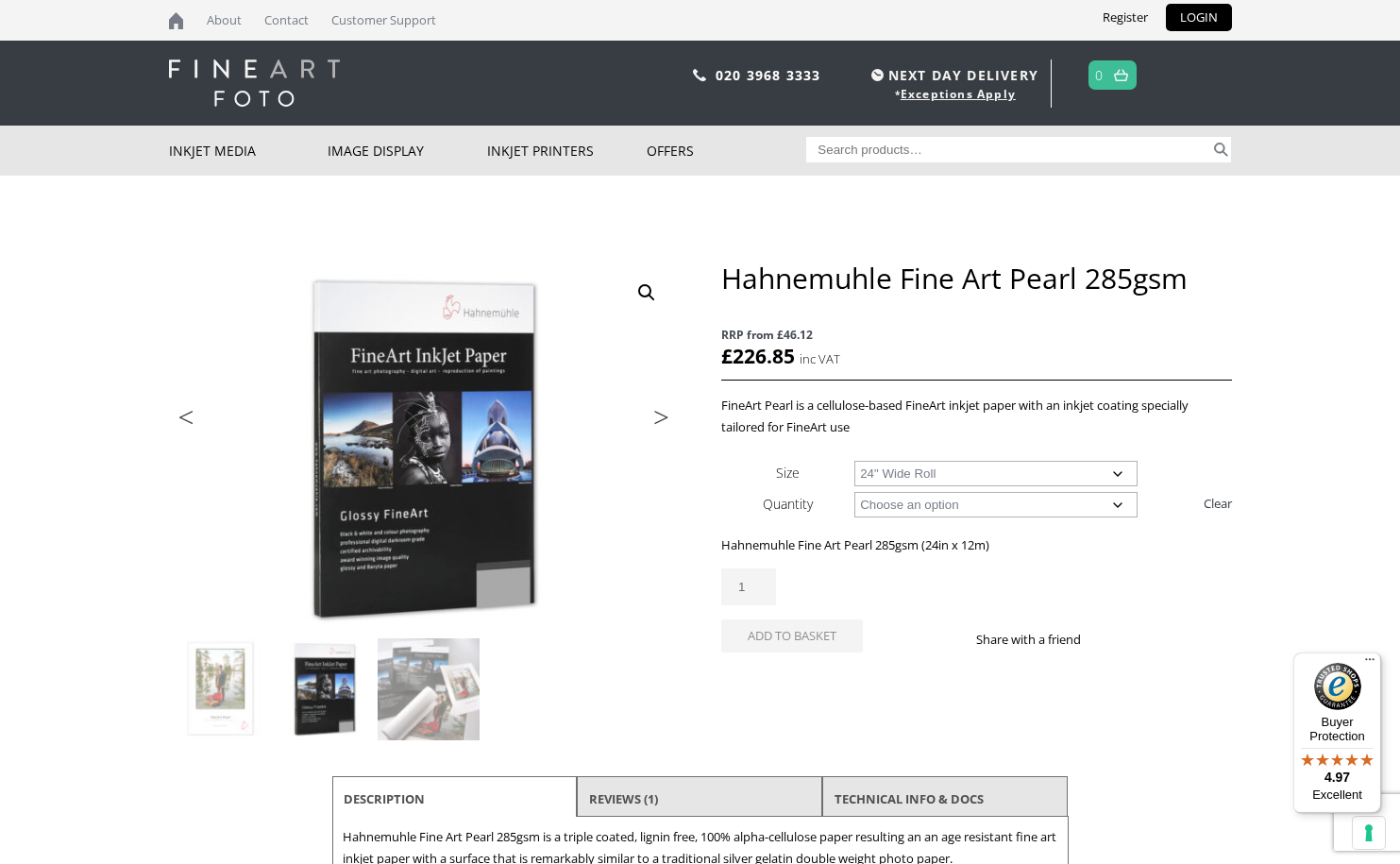 scroll, scrollTop: 0, scrollLeft: 0, axis: both 